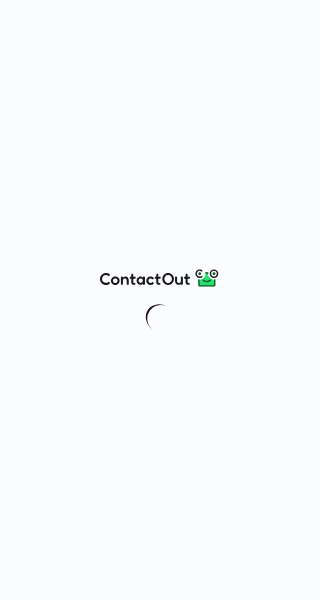 scroll, scrollTop: 0, scrollLeft: 0, axis: both 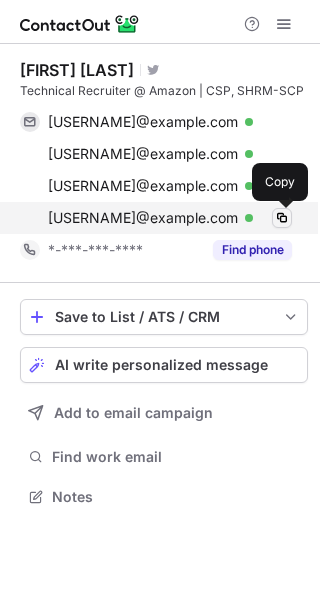 click at bounding box center (282, 218) 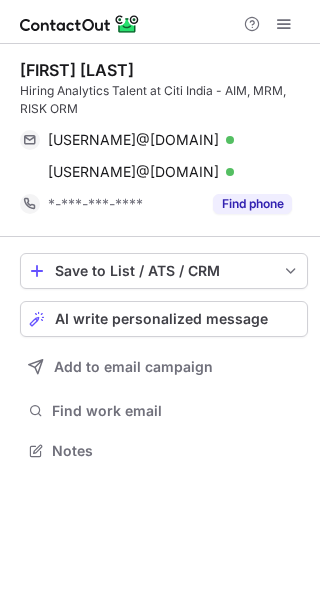 scroll, scrollTop: 0, scrollLeft: 0, axis: both 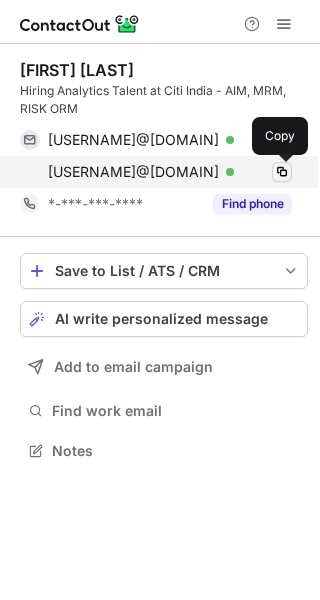 click at bounding box center (282, 172) 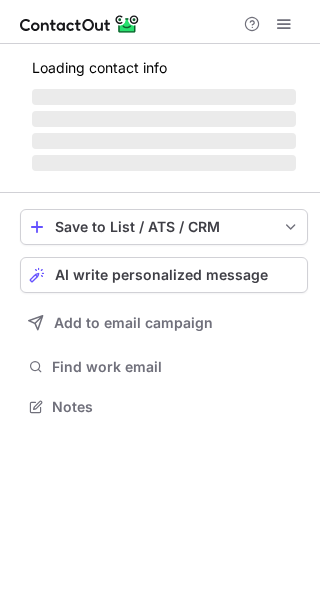 scroll, scrollTop: 0, scrollLeft: 0, axis: both 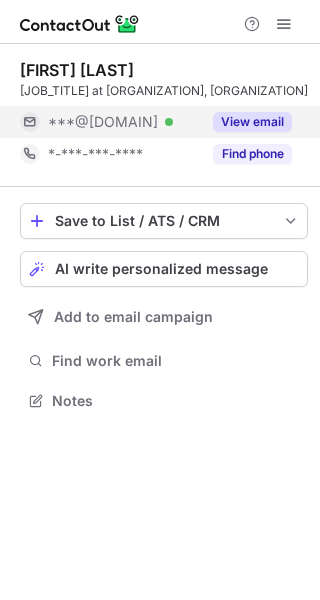 click on "View email" at bounding box center (252, 122) 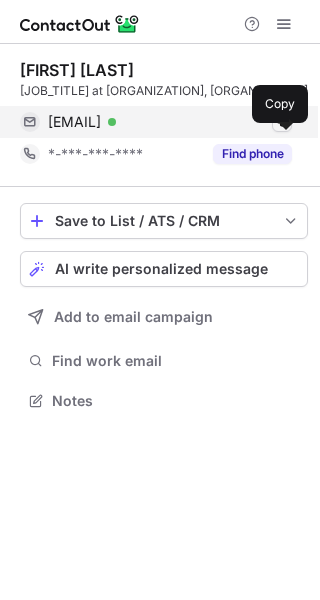 click at bounding box center (282, 122) 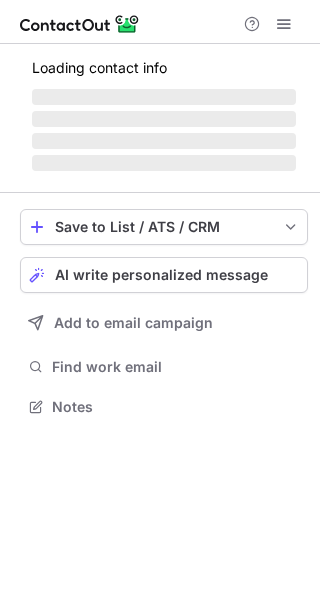 scroll, scrollTop: 0, scrollLeft: 0, axis: both 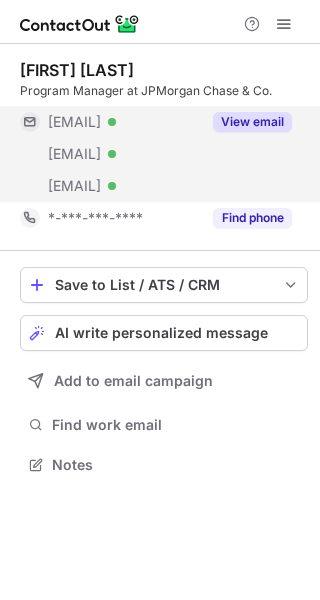 click on "View email" at bounding box center [252, 122] 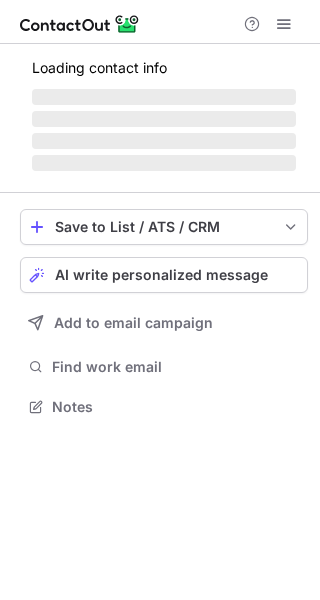 scroll, scrollTop: 0, scrollLeft: 0, axis: both 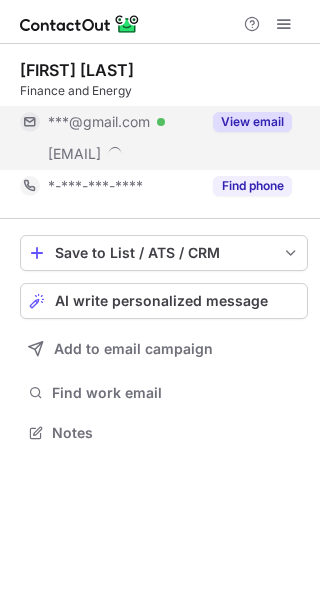 click on "View email" at bounding box center (252, 122) 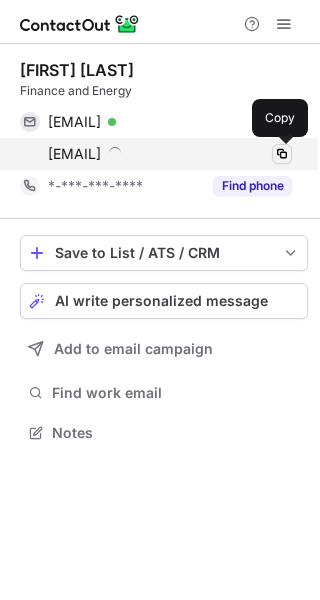 click at bounding box center [282, 154] 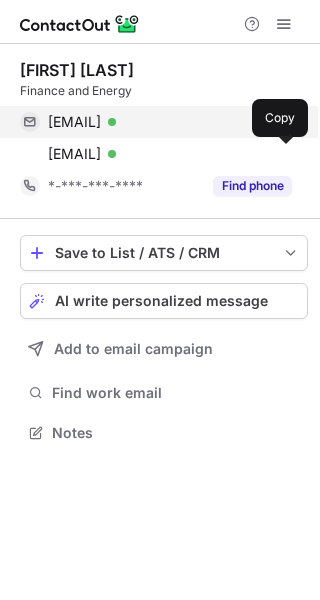 click on "danielle.d.willmore@gmail.com Verified Copy" at bounding box center (156, 122) 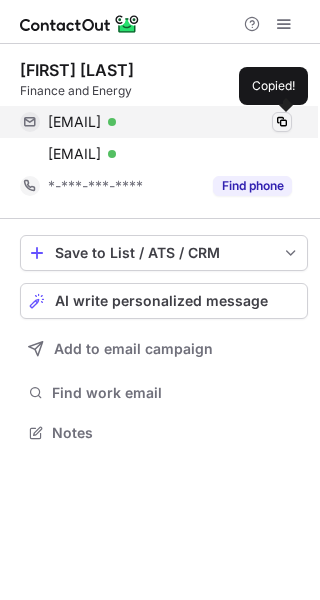 click at bounding box center (282, 122) 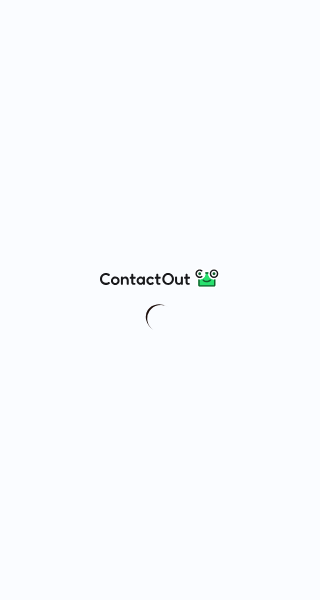 scroll, scrollTop: 0, scrollLeft: 0, axis: both 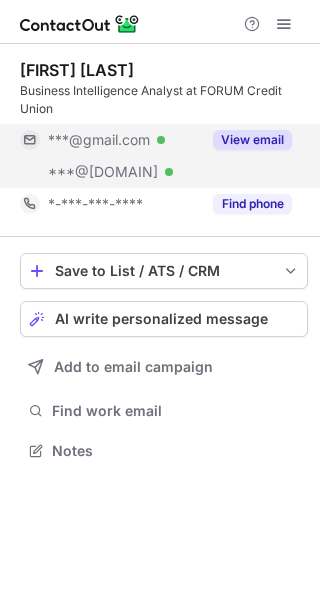 click on "View email" at bounding box center [252, 140] 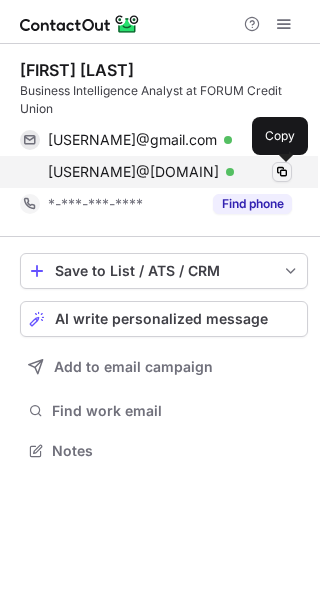 click at bounding box center (282, 172) 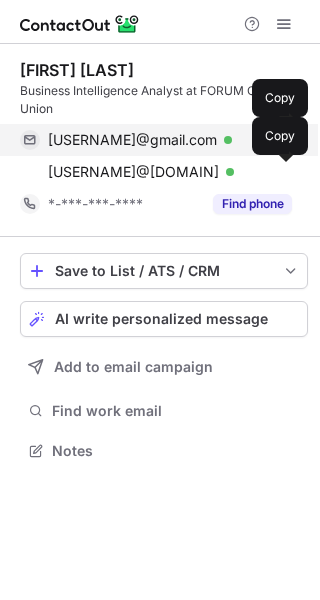 click on "katiebrown3246@gmail.com" at bounding box center (132, 140) 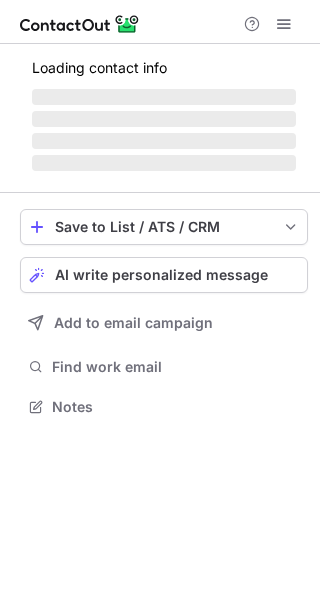 scroll, scrollTop: 0, scrollLeft: 0, axis: both 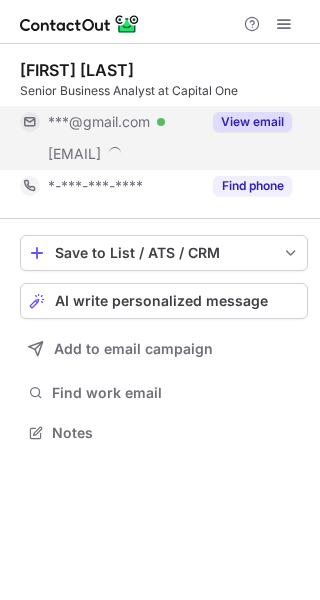 click on "View email" at bounding box center [252, 122] 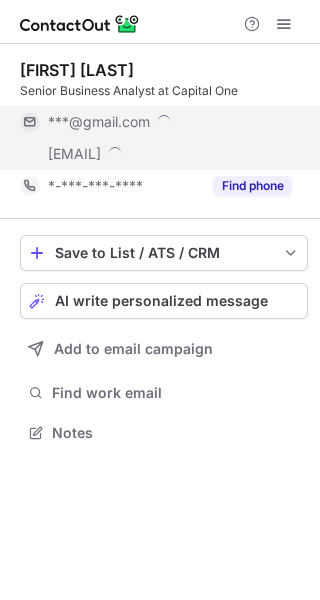 scroll, scrollTop: 10, scrollLeft: 10, axis: both 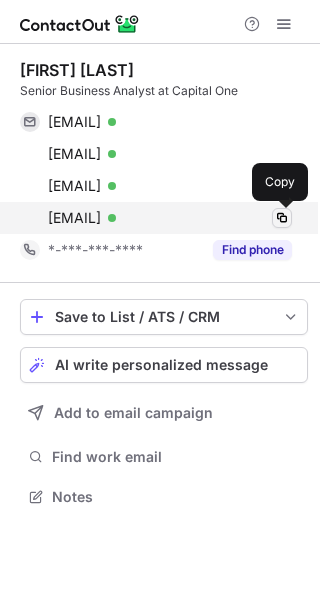 click at bounding box center [282, 218] 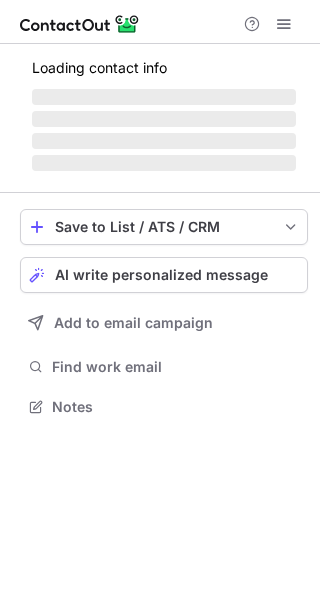 scroll, scrollTop: 0, scrollLeft: 0, axis: both 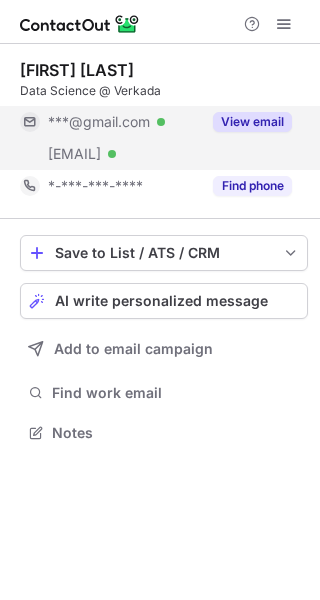 click on "View email" at bounding box center [252, 122] 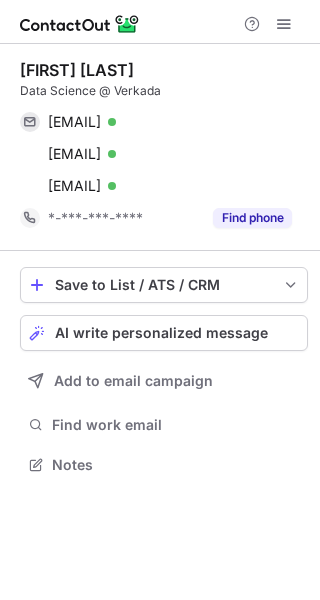 scroll, scrollTop: 10, scrollLeft: 10, axis: both 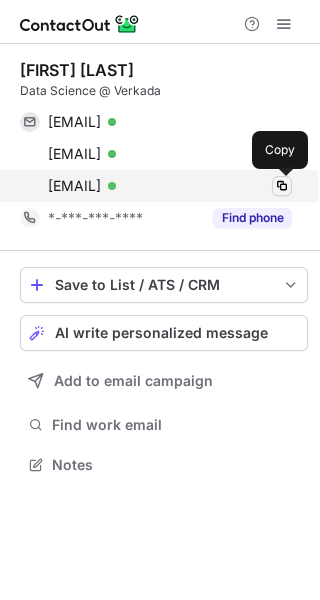 click at bounding box center (282, 186) 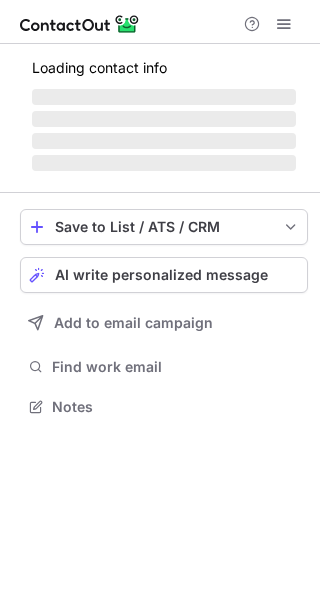scroll, scrollTop: 0, scrollLeft: 0, axis: both 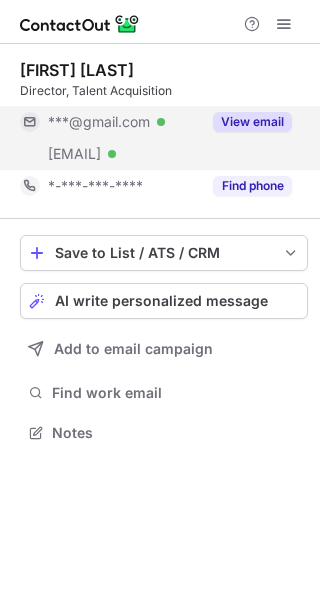 click on "View email" at bounding box center [252, 122] 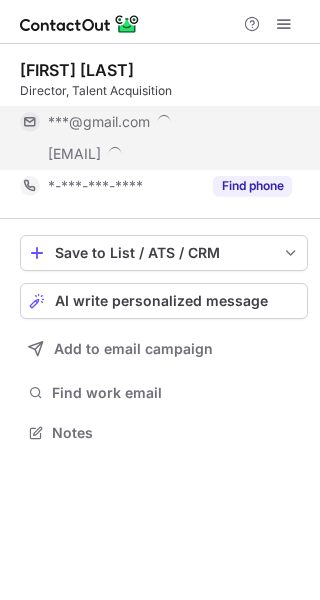 scroll, scrollTop: 10, scrollLeft: 10, axis: both 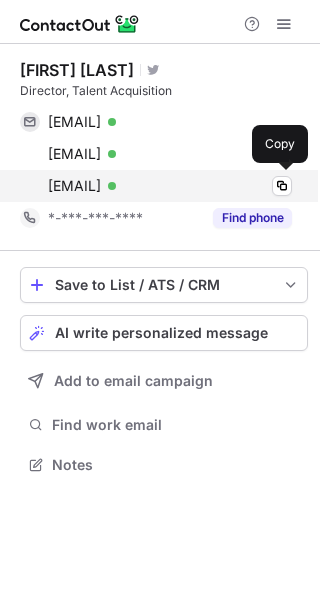 click on "dmedwid@andhealth.com Verified Copy" at bounding box center [156, 186] 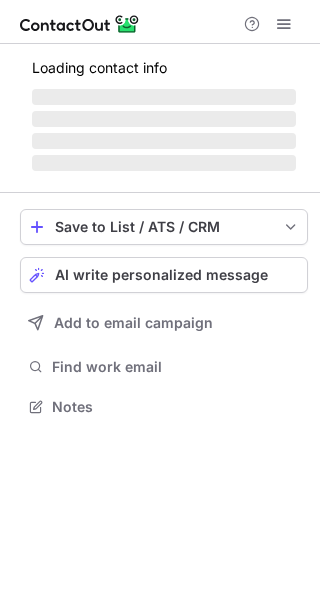 scroll, scrollTop: 0, scrollLeft: 0, axis: both 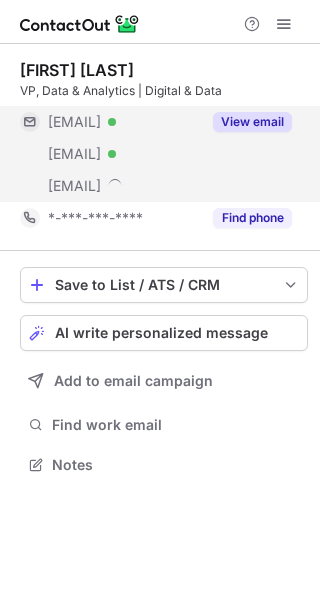 click on "View email" at bounding box center [252, 122] 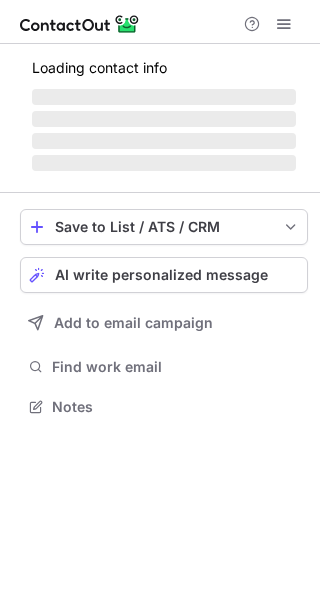 scroll, scrollTop: 0, scrollLeft: 0, axis: both 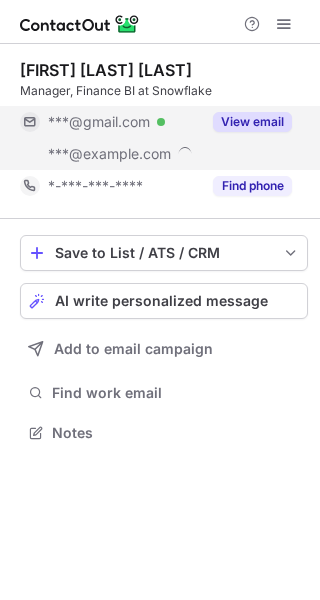 click on "View email" at bounding box center (252, 122) 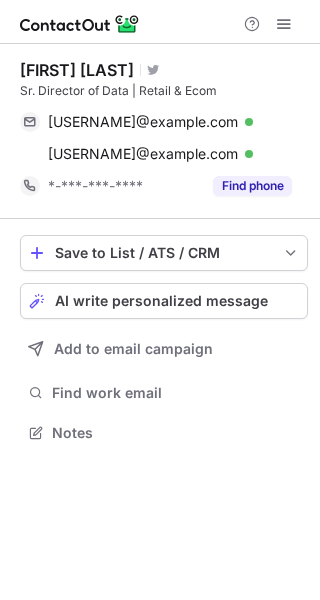 scroll, scrollTop: 0, scrollLeft: 0, axis: both 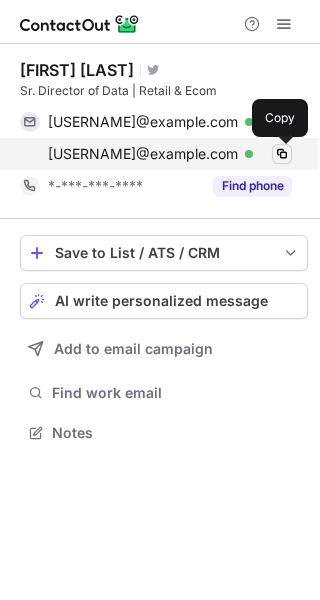 click at bounding box center (282, 154) 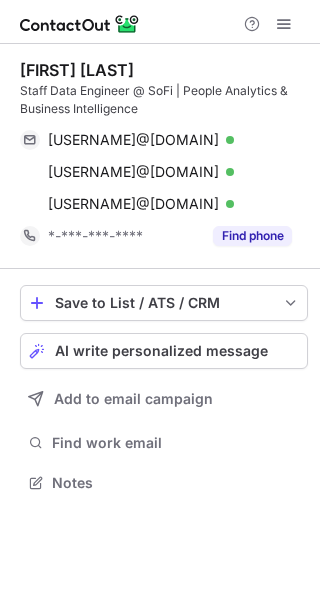 scroll, scrollTop: 0, scrollLeft: 0, axis: both 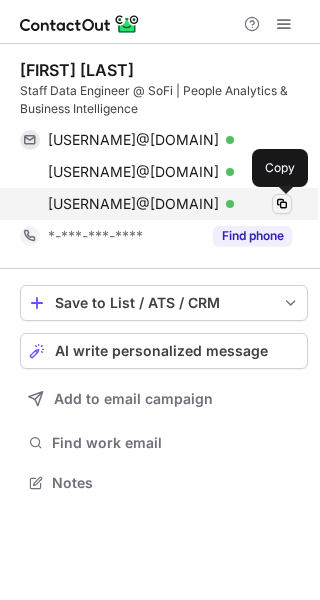 click at bounding box center [282, 204] 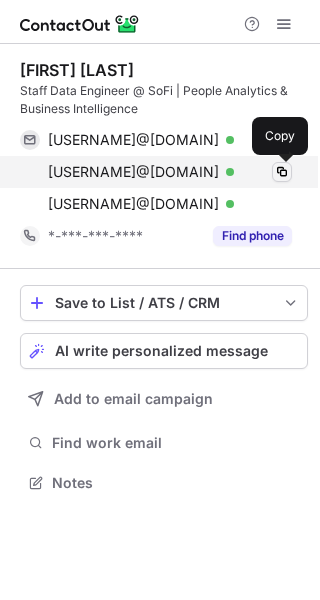 click at bounding box center (282, 172) 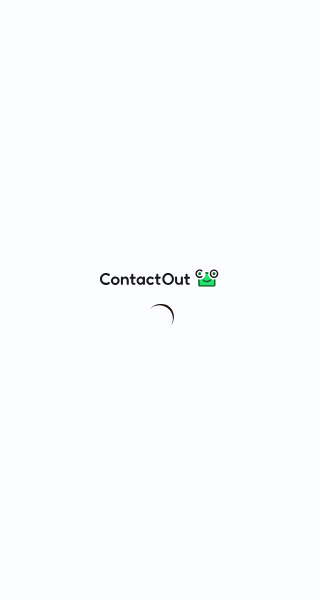 scroll, scrollTop: 0, scrollLeft: 0, axis: both 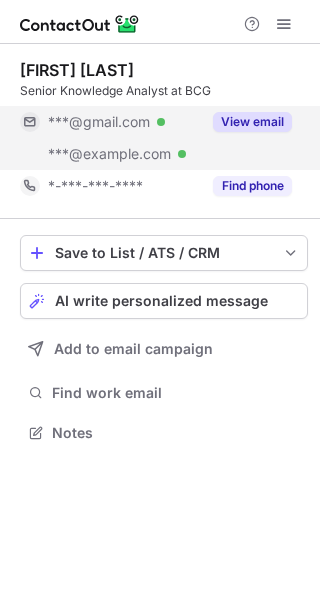click on "View email" at bounding box center (252, 122) 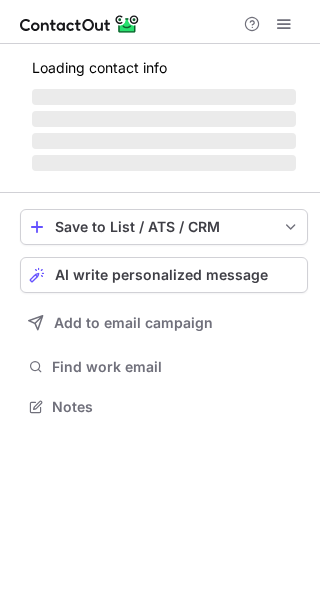 scroll, scrollTop: 0, scrollLeft: 0, axis: both 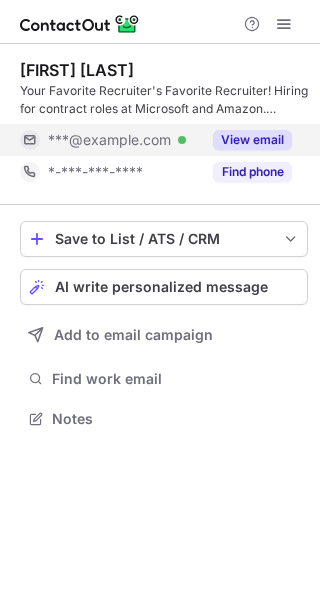click on "View email" at bounding box center (252, 140) 